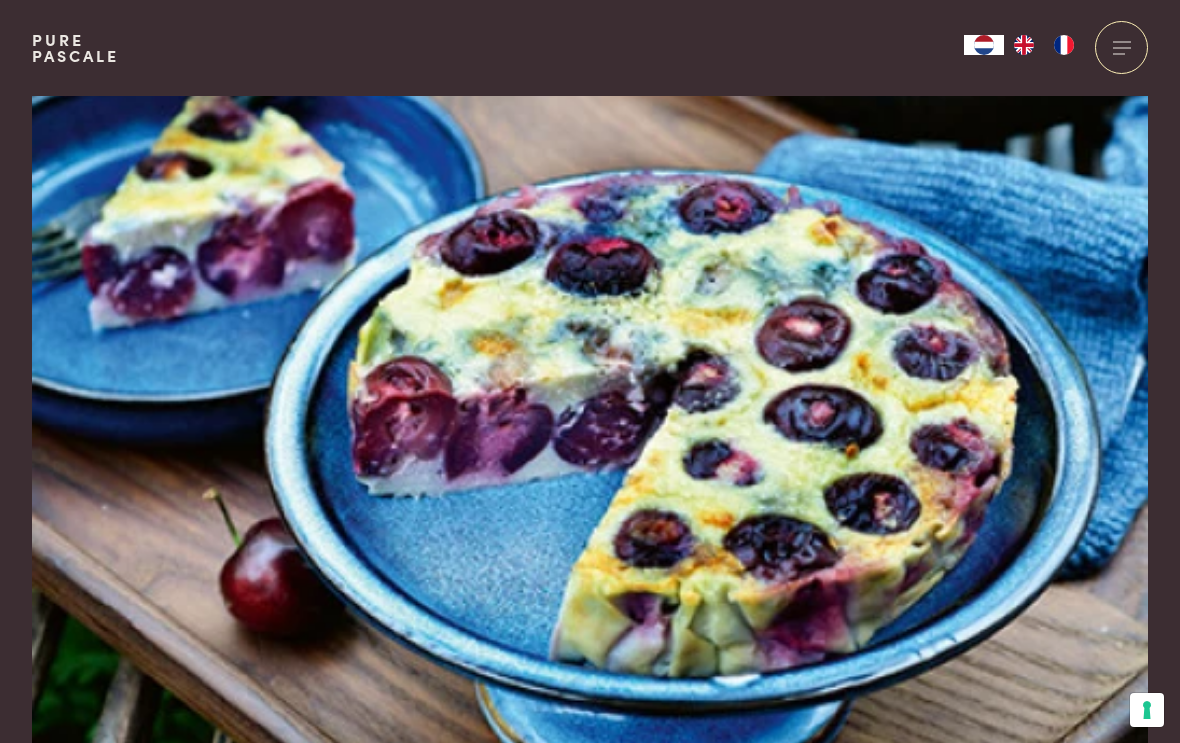 scroll, scrollTop: 0, scrollLeft: 0, axis: both 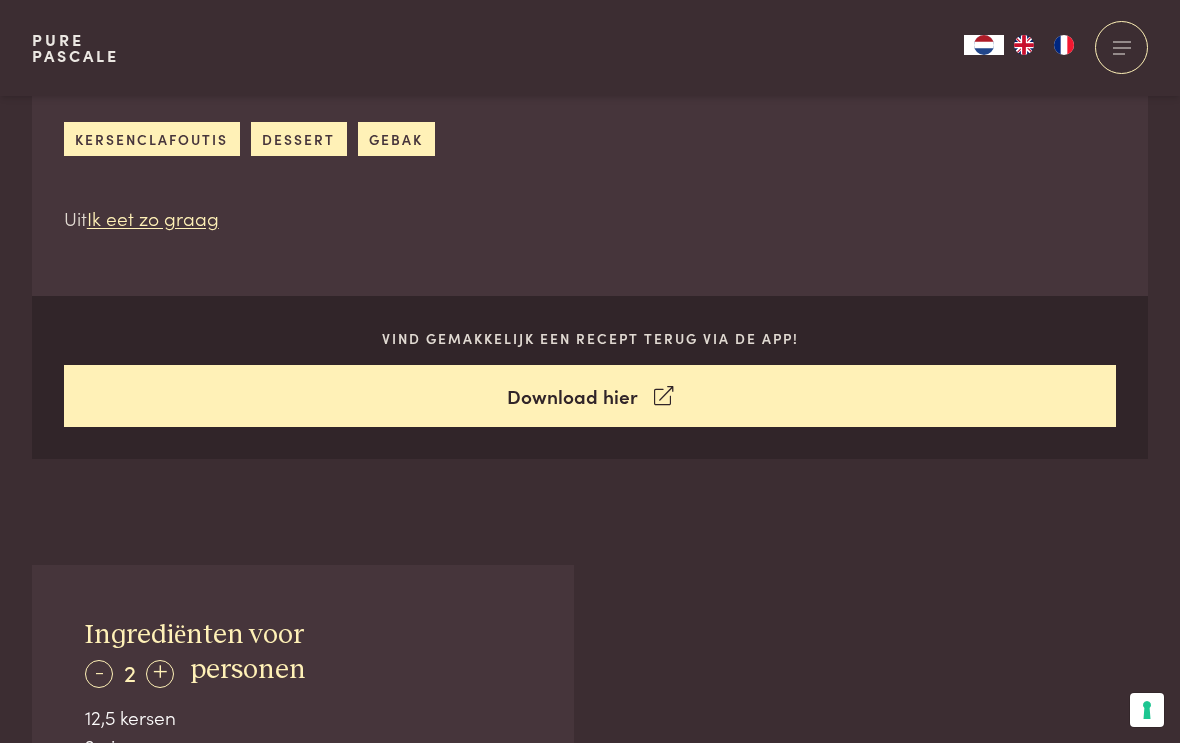click on "Download hier" at bounding box center (590, 396) 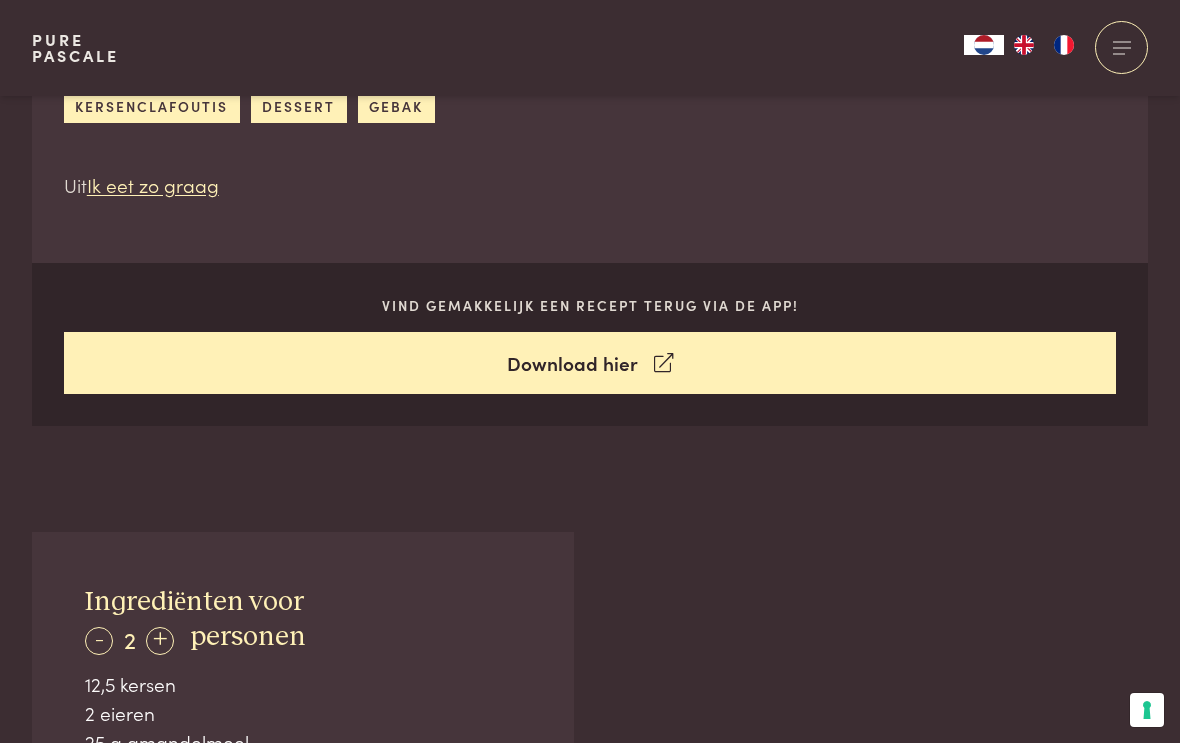 click on "kersenclafoutis" at bounding box center [152, 105] 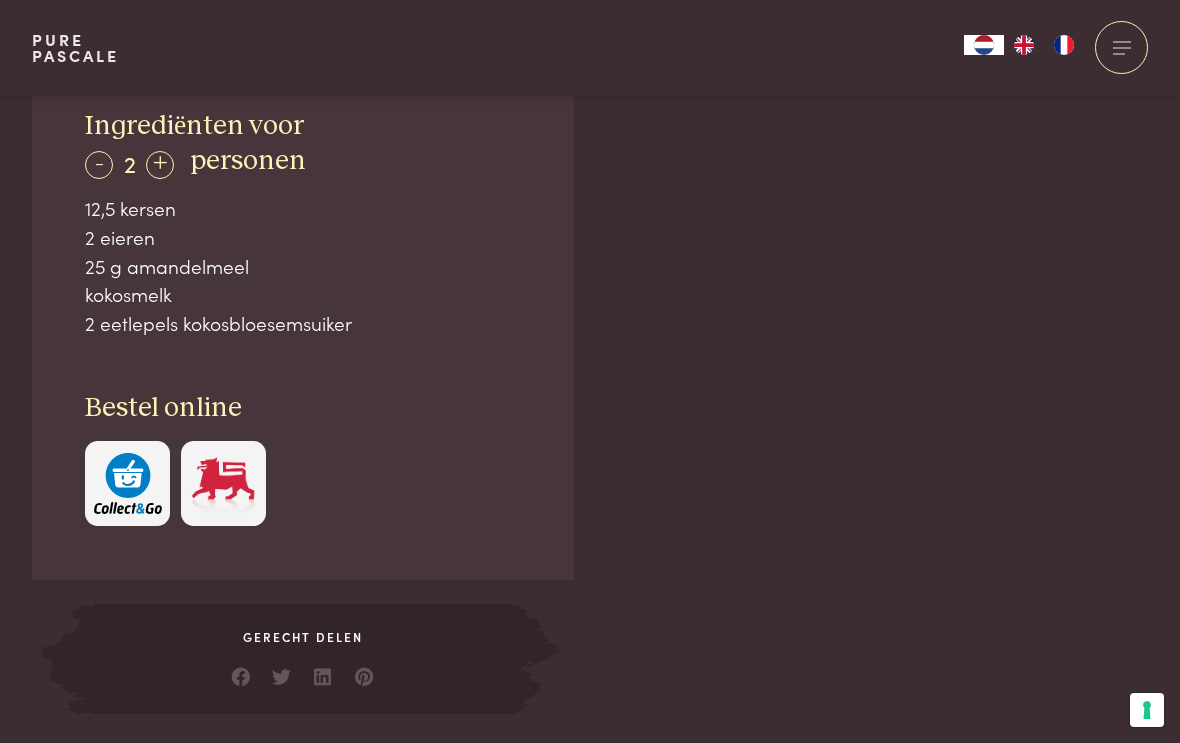 scroll, scrollTop: 1355, scrollLeft: 0, axis: vertical 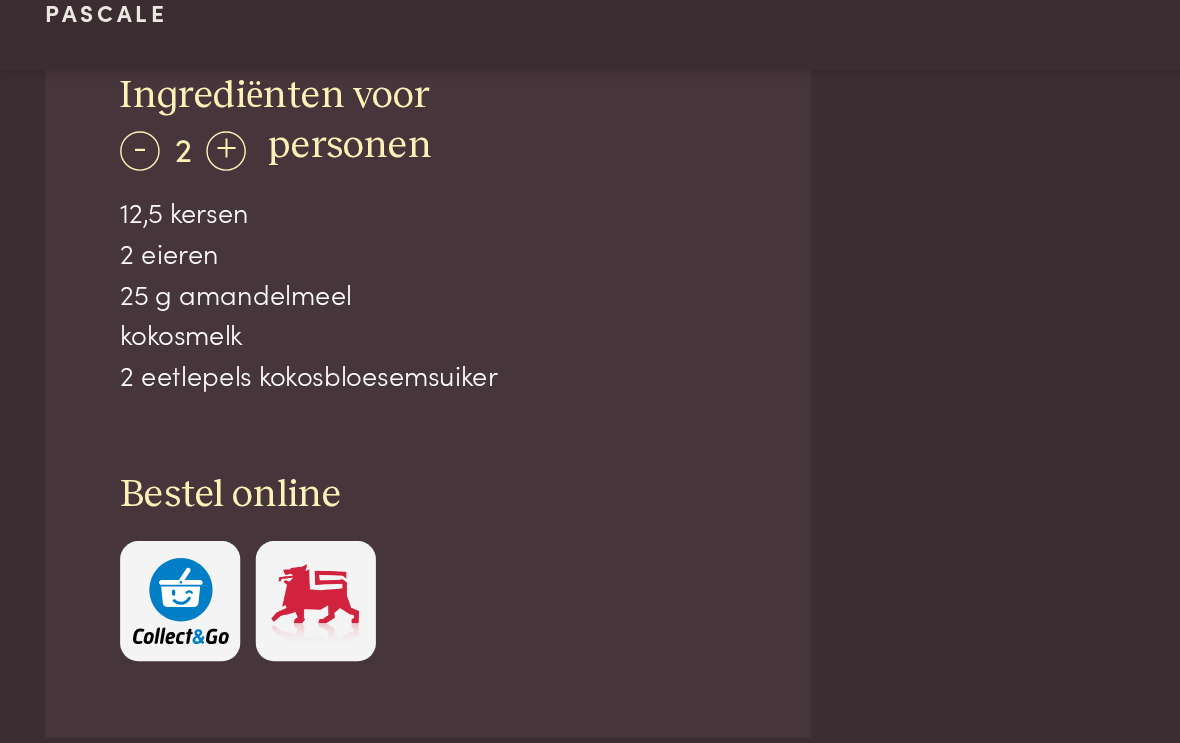 click on "+" at bounding box center [160, 153] 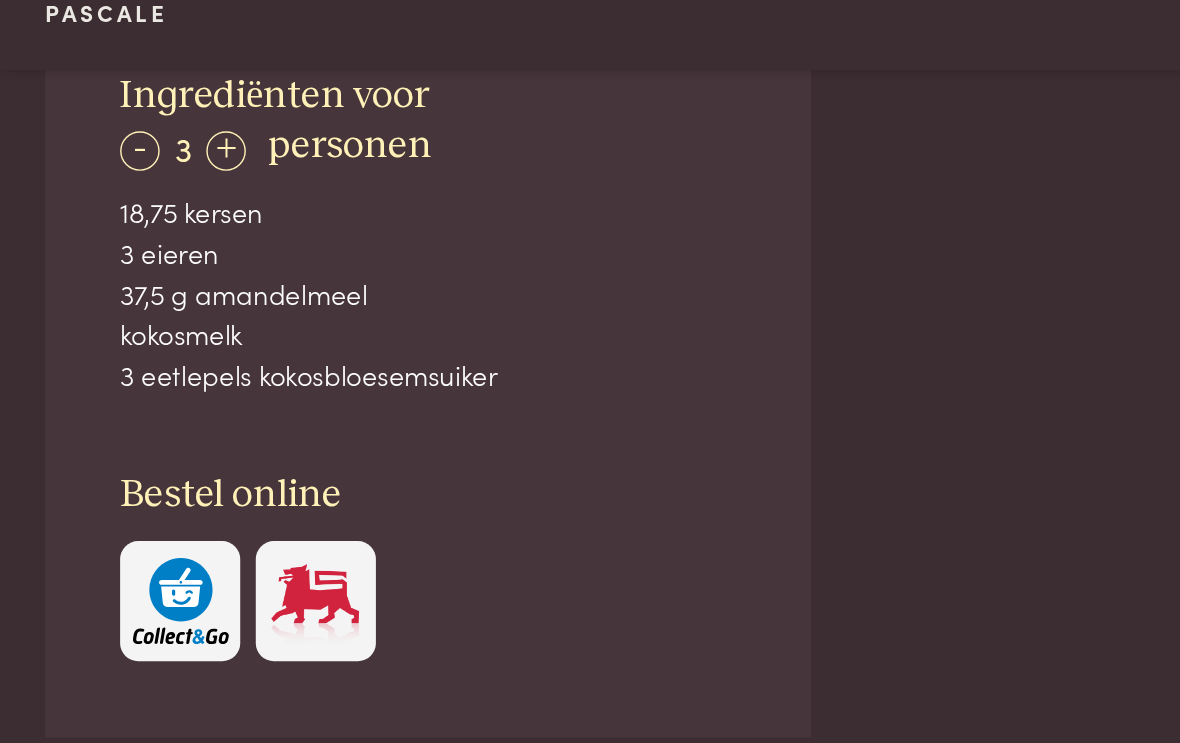 click on "+" at bounding box center (160, 153) 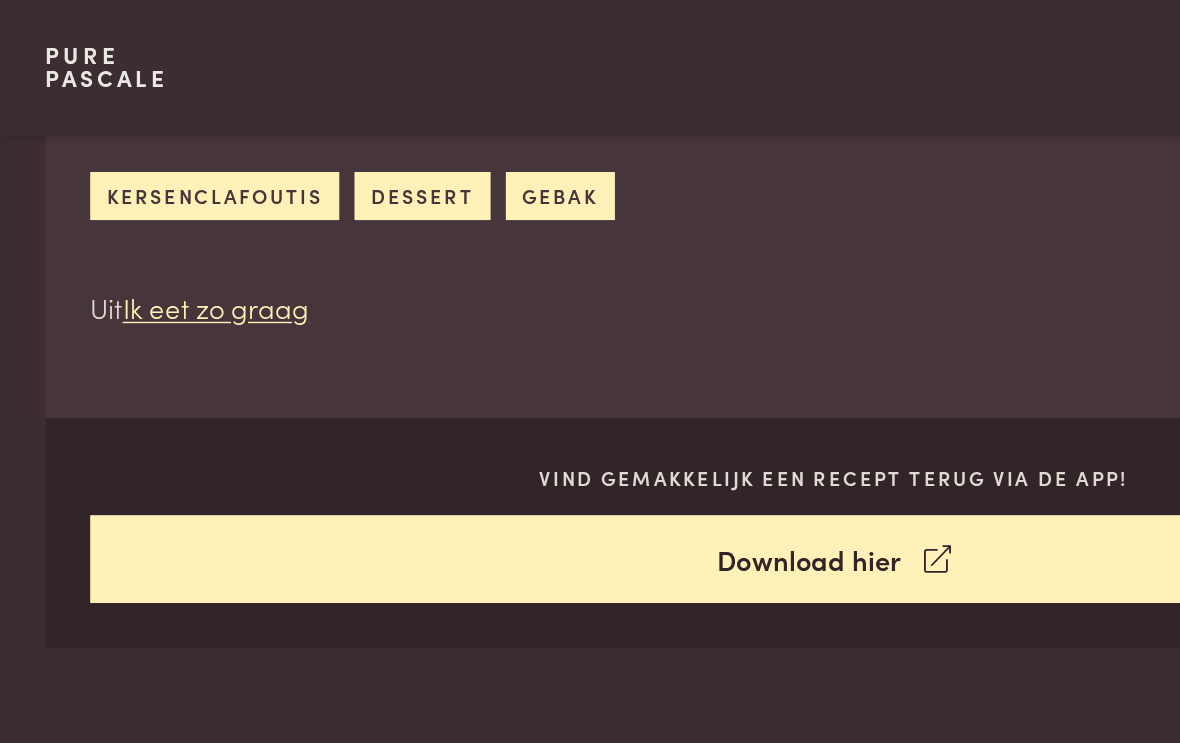 scroll, scrollTop: 799, scrollLeft: 0, axis: vertical 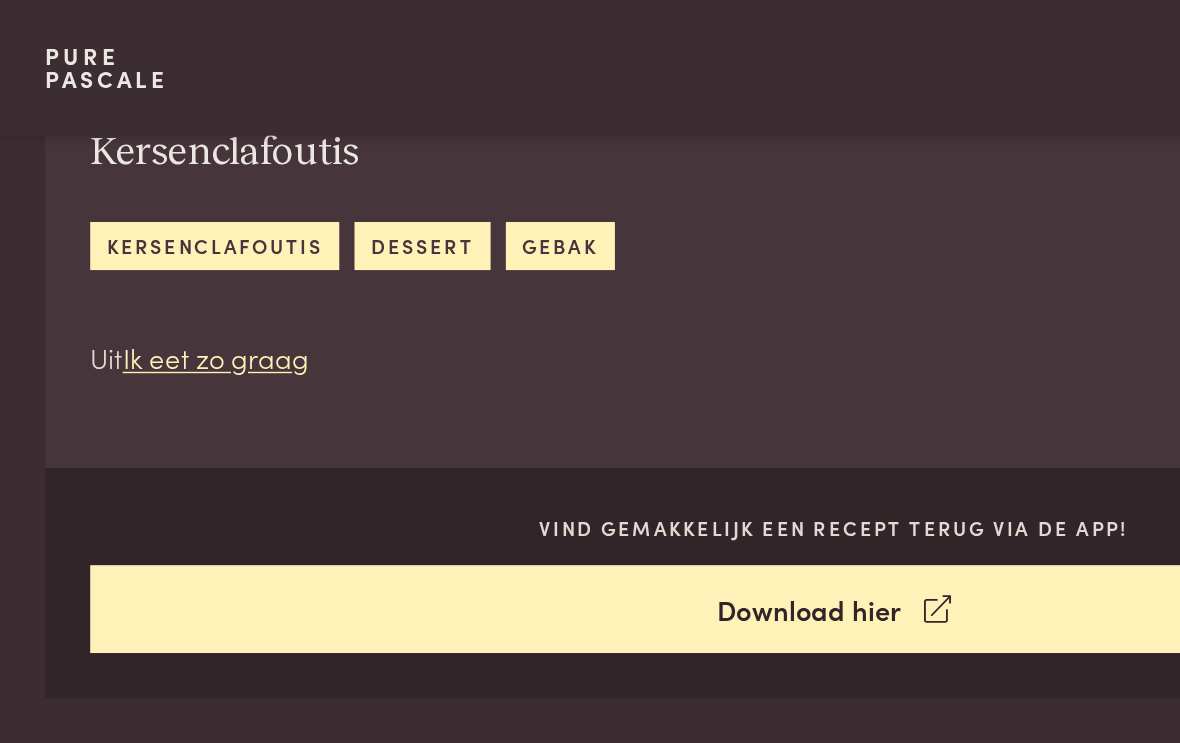 click on "dessert" at bounding box center [299, 173] 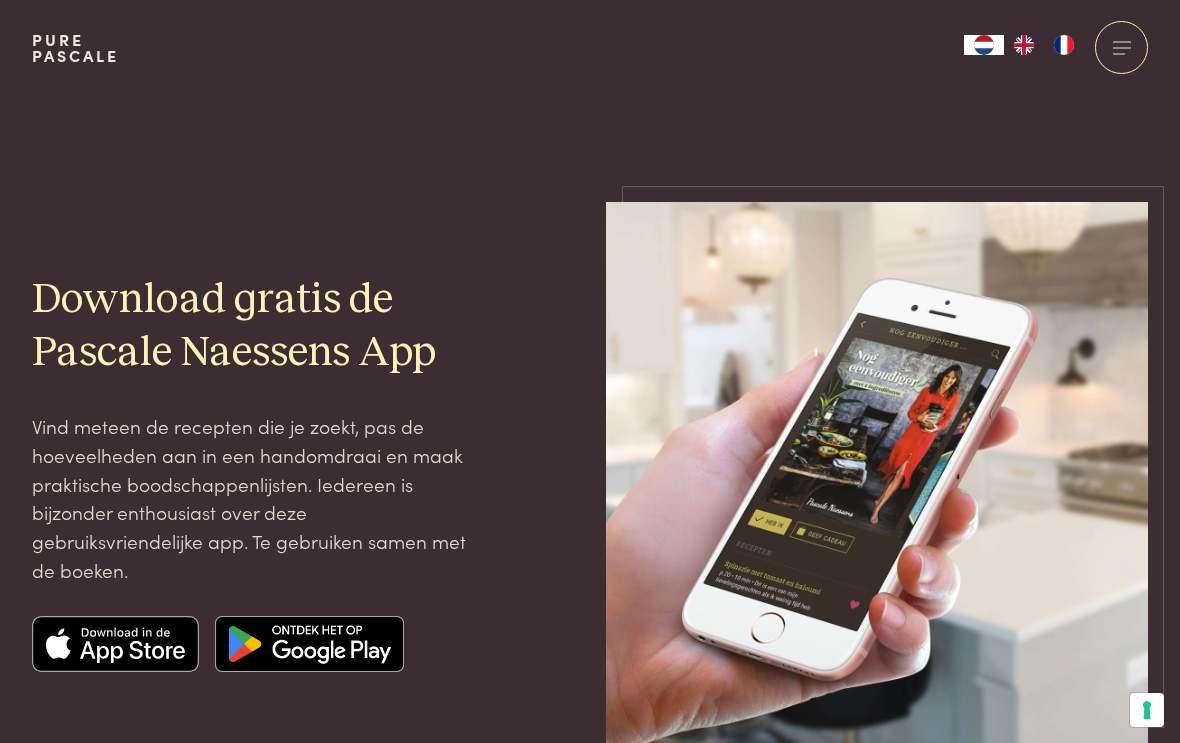scroll, scrollTop: 0, scrollLeft: 0, axis: both 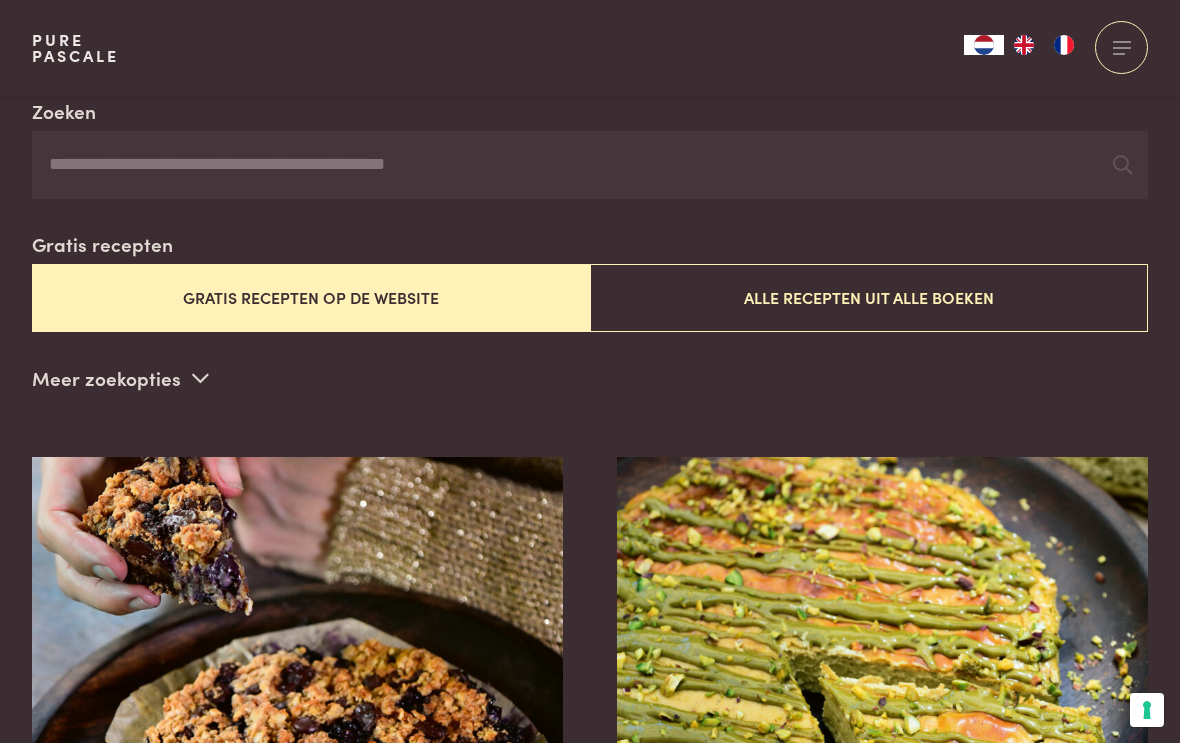 click on "Gratis recepten op de website" at bounding box center (311, 297) 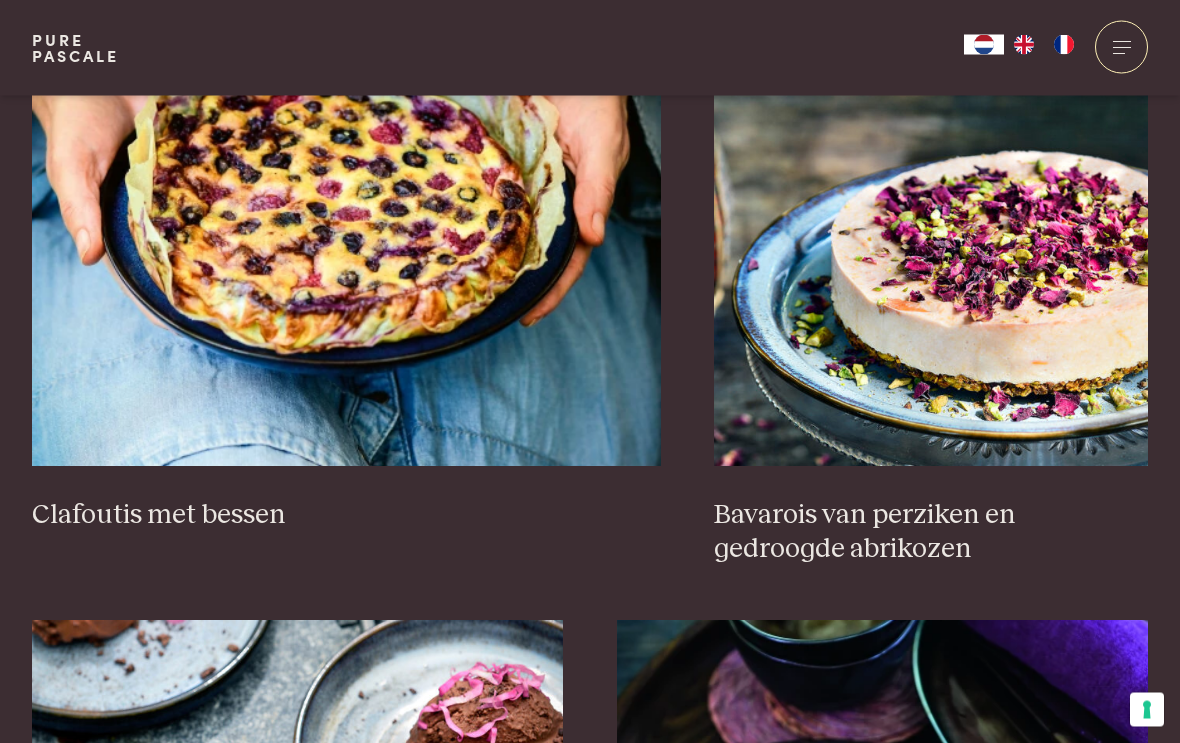 scroll, scrollTop: 1837, scrollLeft: 0, axis: vertical 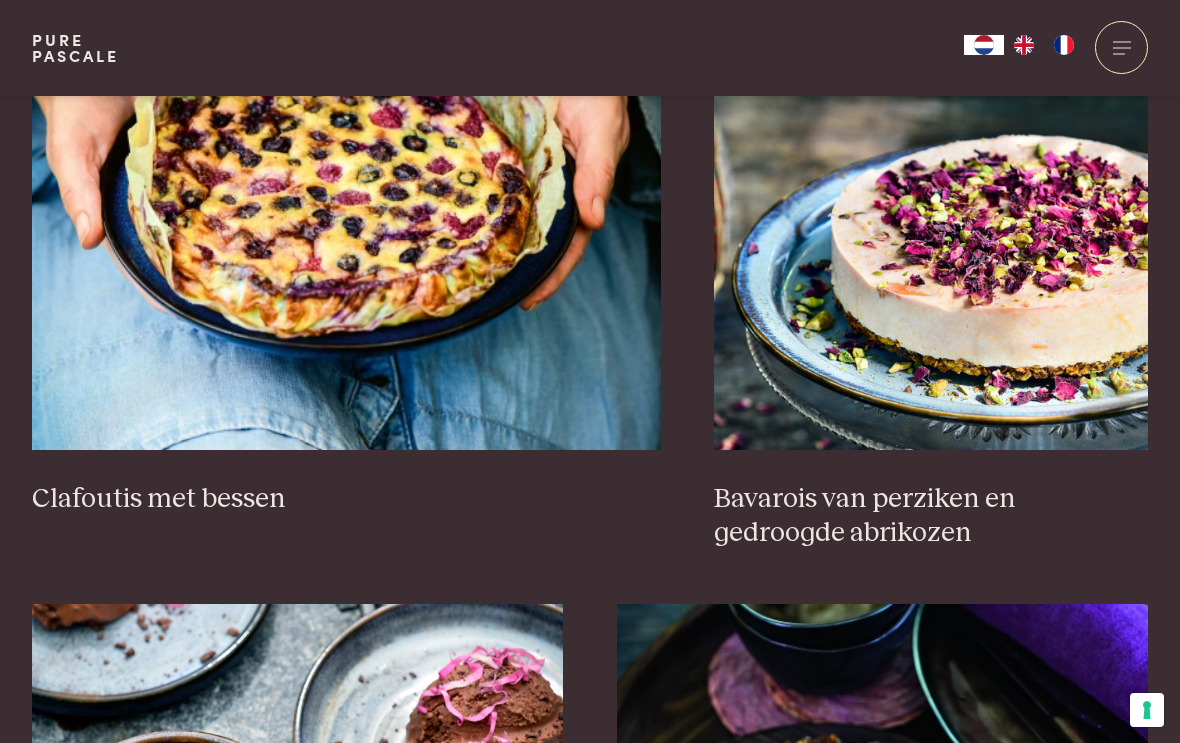 click at bounding box center (346, 250) 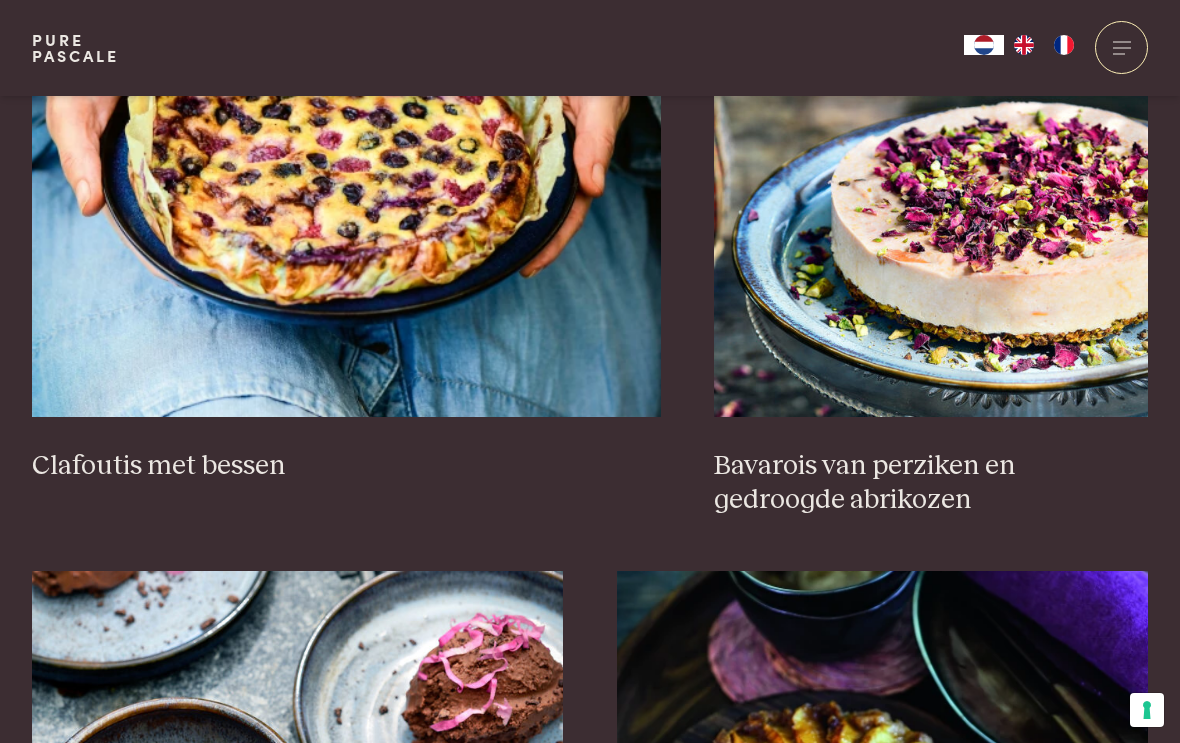 scroll, scrollTop: 442, scrollLeft: 0, axis: vertical 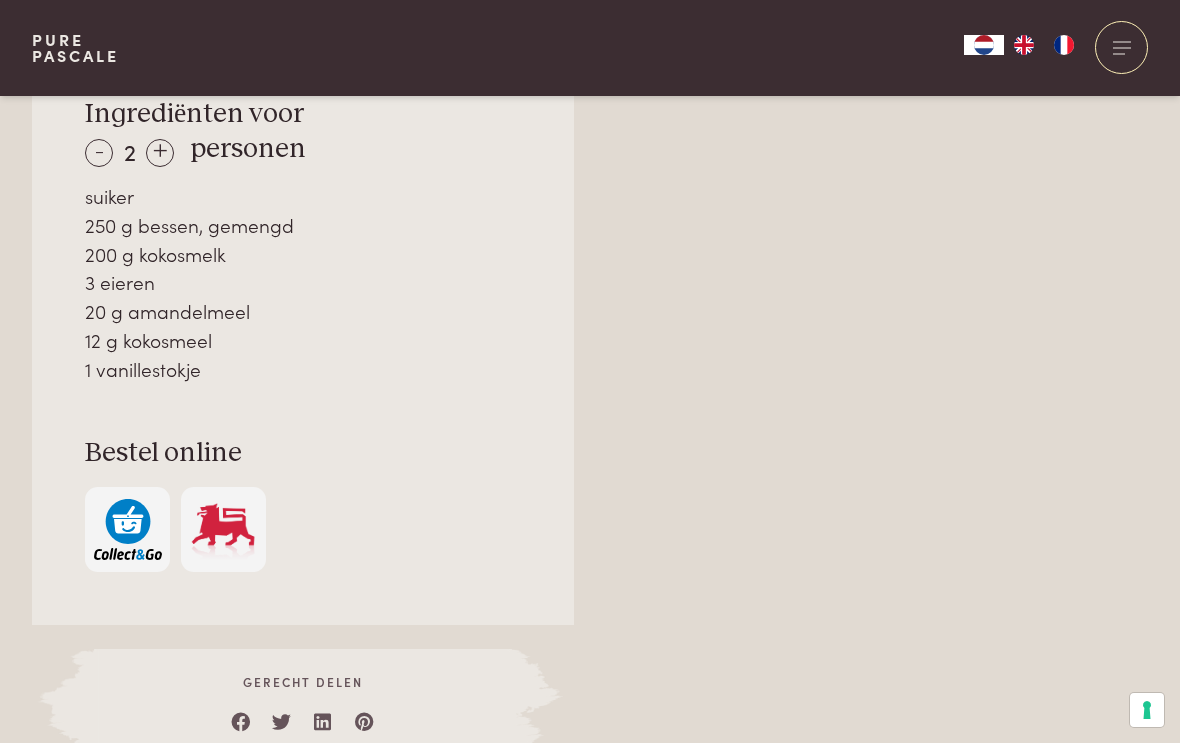 click on "+" at bounding box center [160, 153] 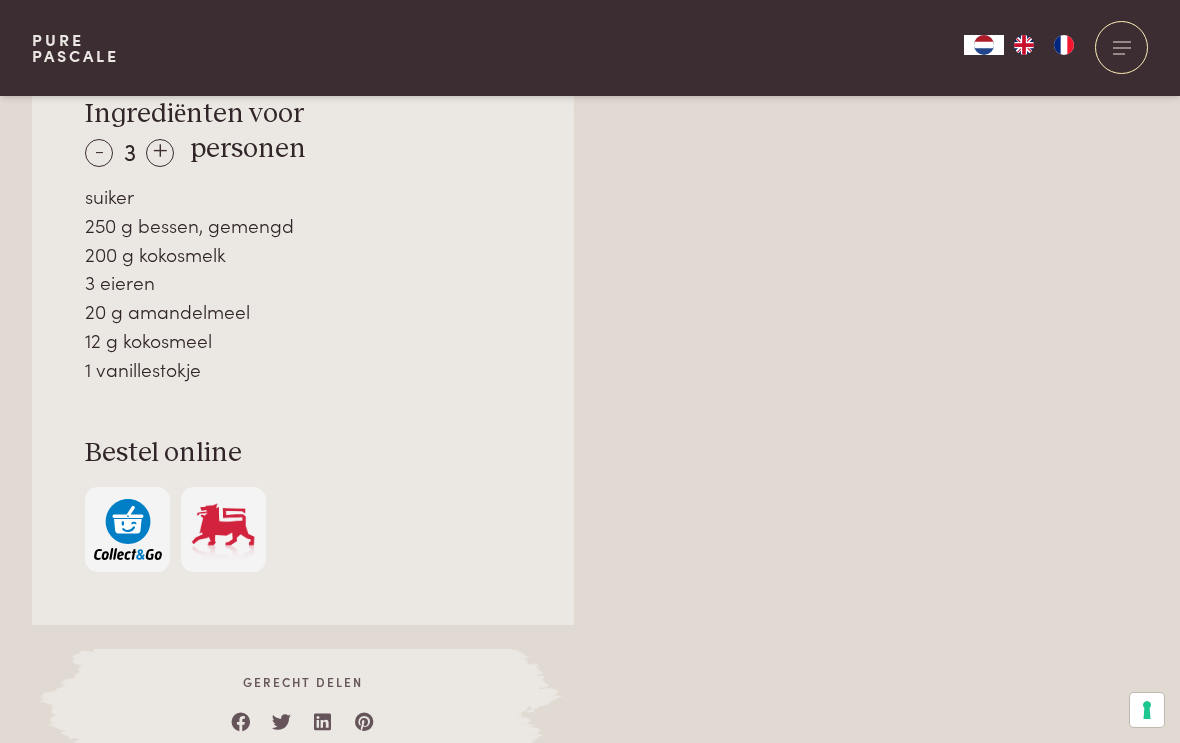click on "+" at bounding box center [160, 153] 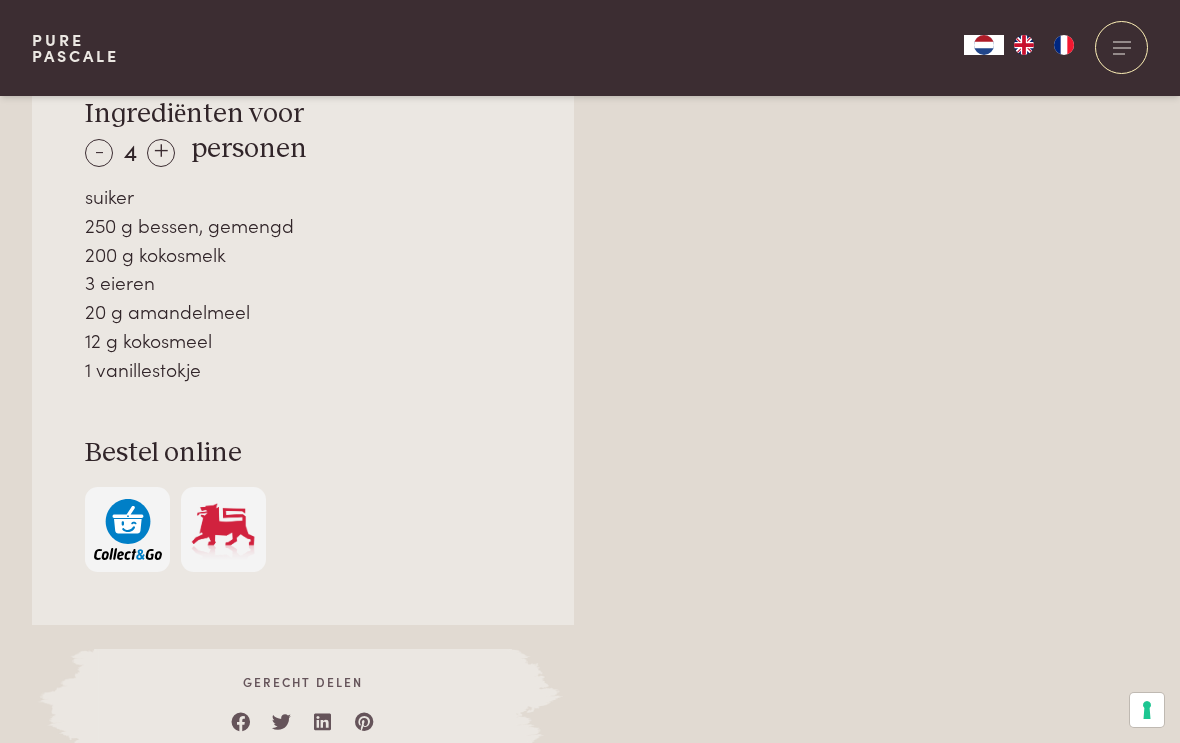 click on "+" at bounding box center [161, 153] 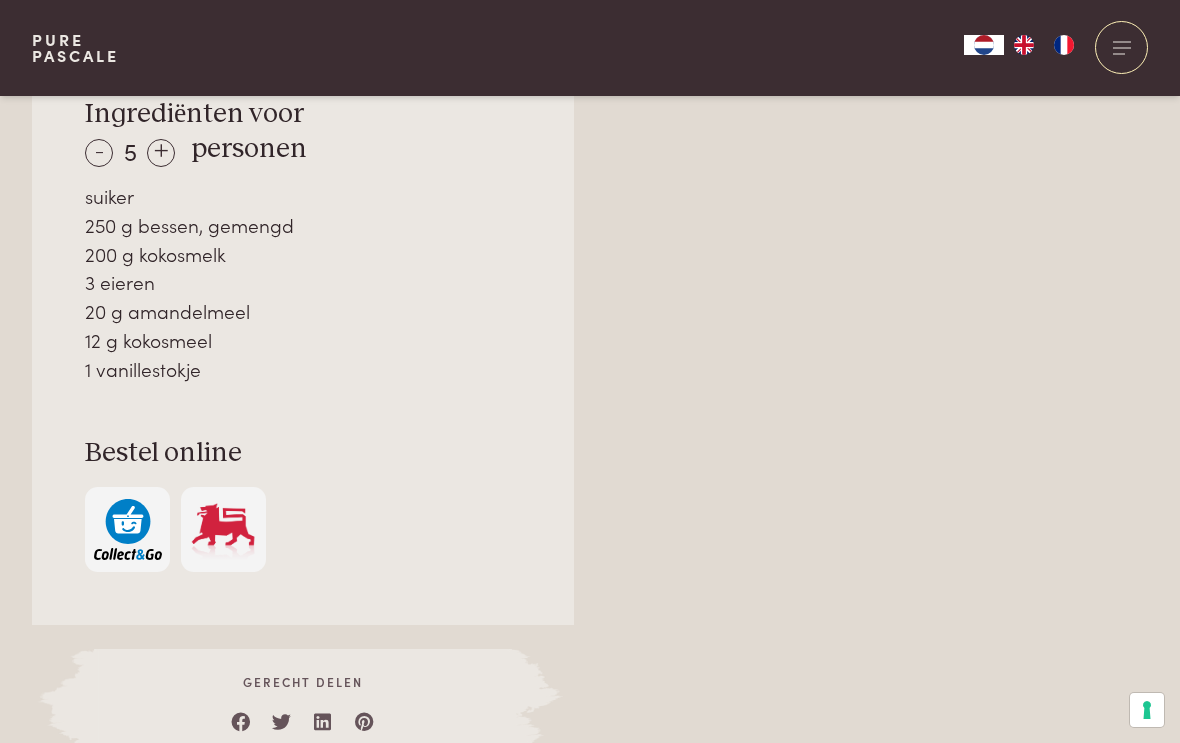 click on "+" at bounding box center [161, 153] 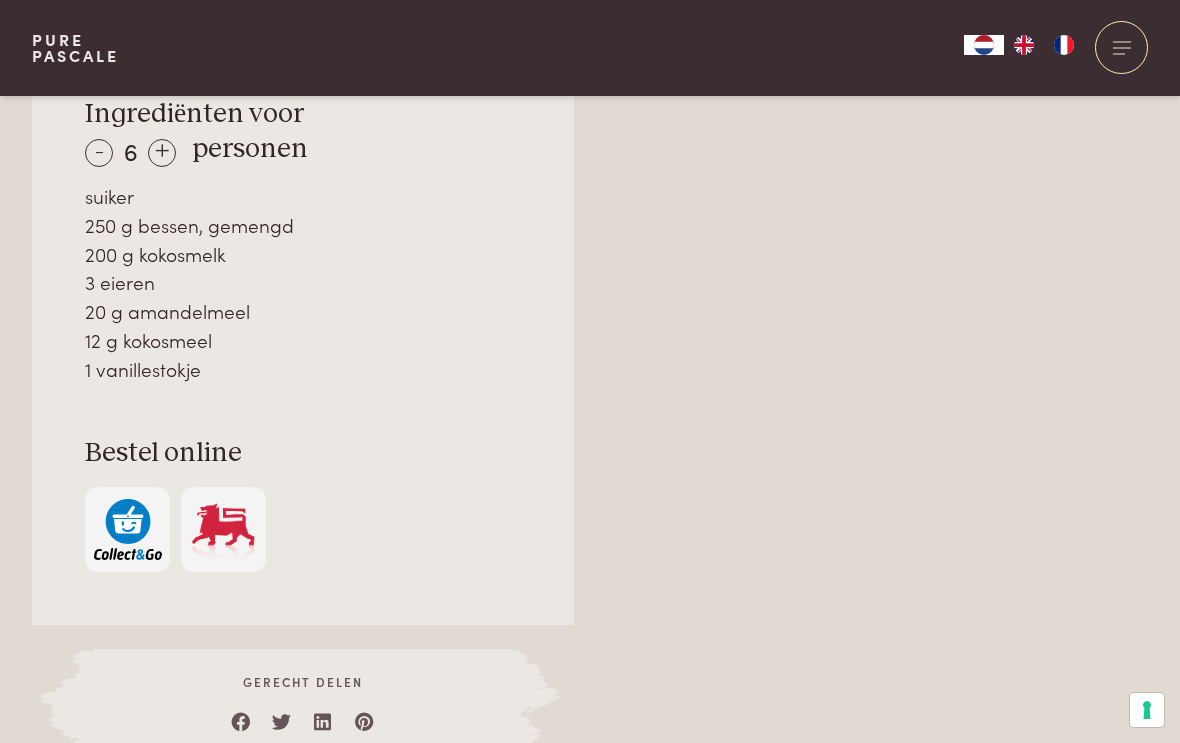 click on "-" at bounding box center (99, 153) 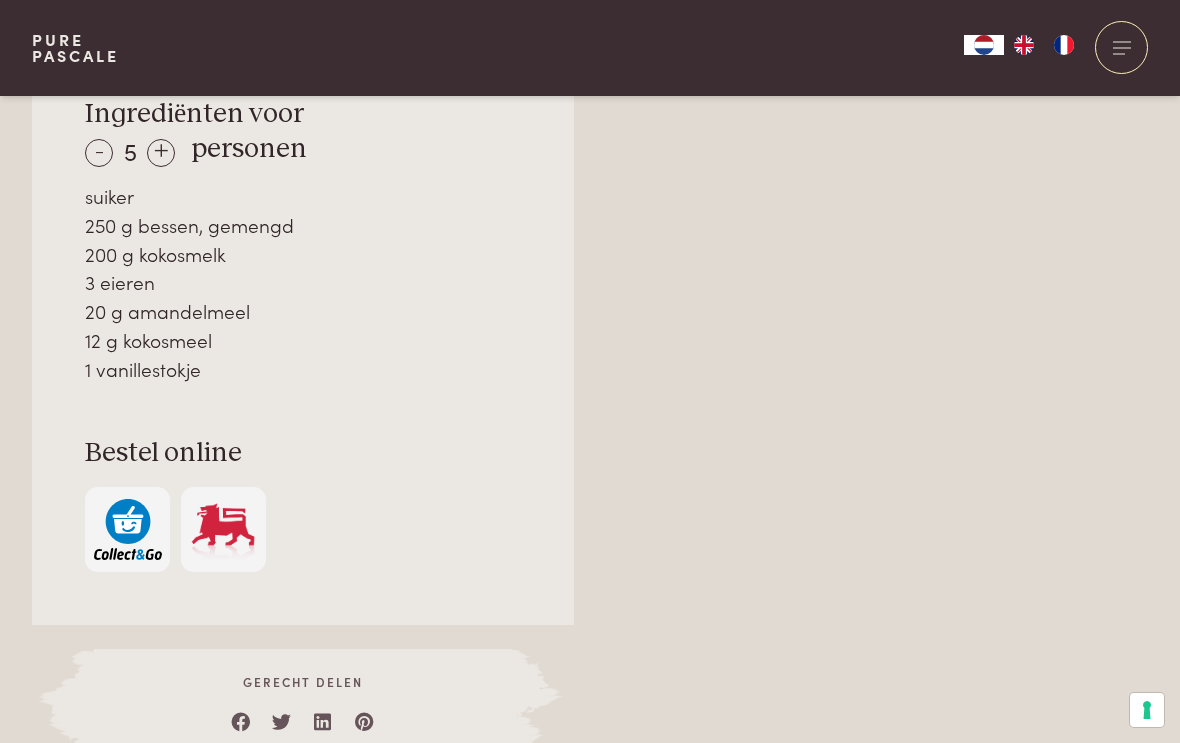 click on "-" at bounding box center (99, 153) 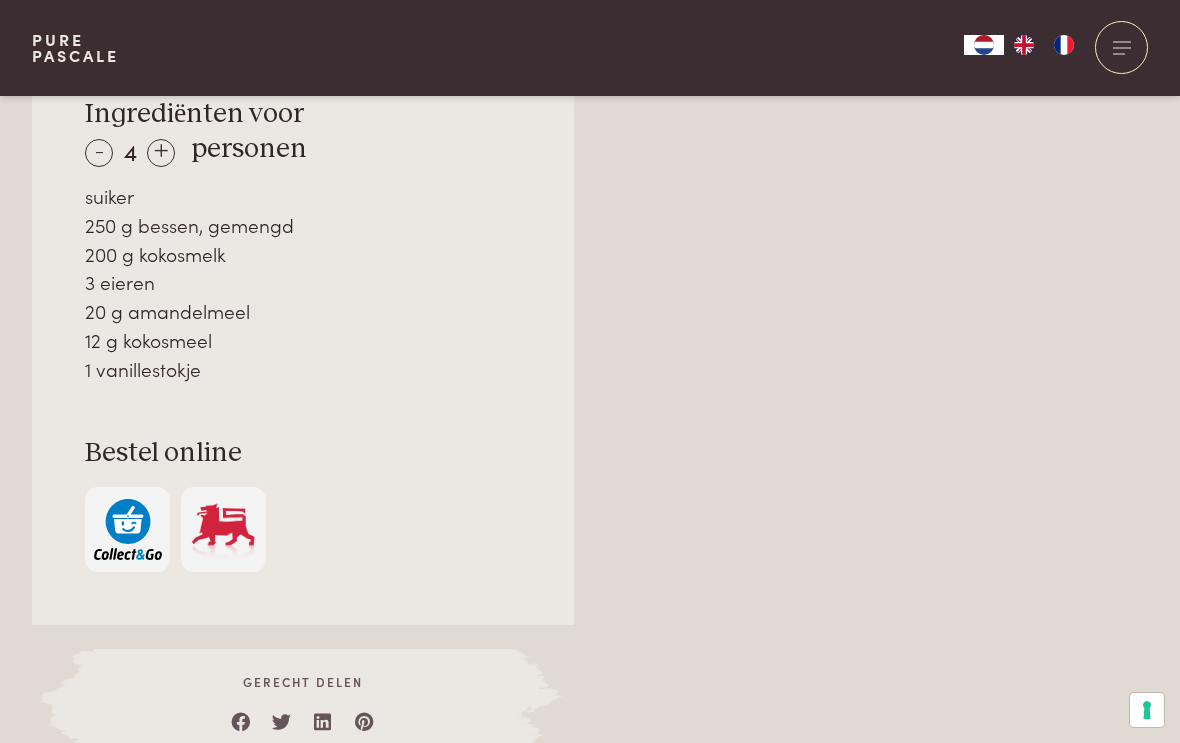 click on "Over dit recept   De originele Franse clafoutis wordt gemaakt met kersen, maar deze versie met frambozen, blauwe bessen en bramen vind ik wel heel speciaal.
Ingrediënten voor
-
4
+
personen
suiker
250 g bessen, gemengd
200 g kokosmelk
3 eieren
20 g amandelmeel
12 g kokosmeel
Bestel online" at bounding box center (303, 240) 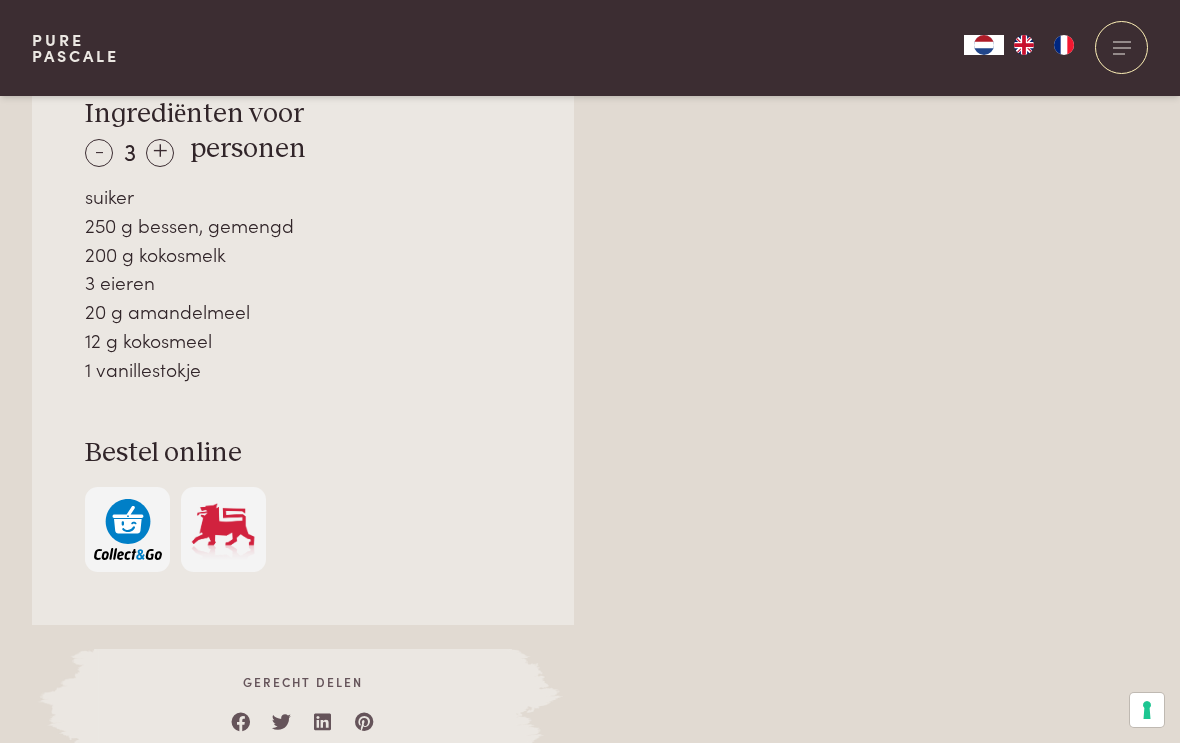 click on "-" at bounding box center (99, 153) 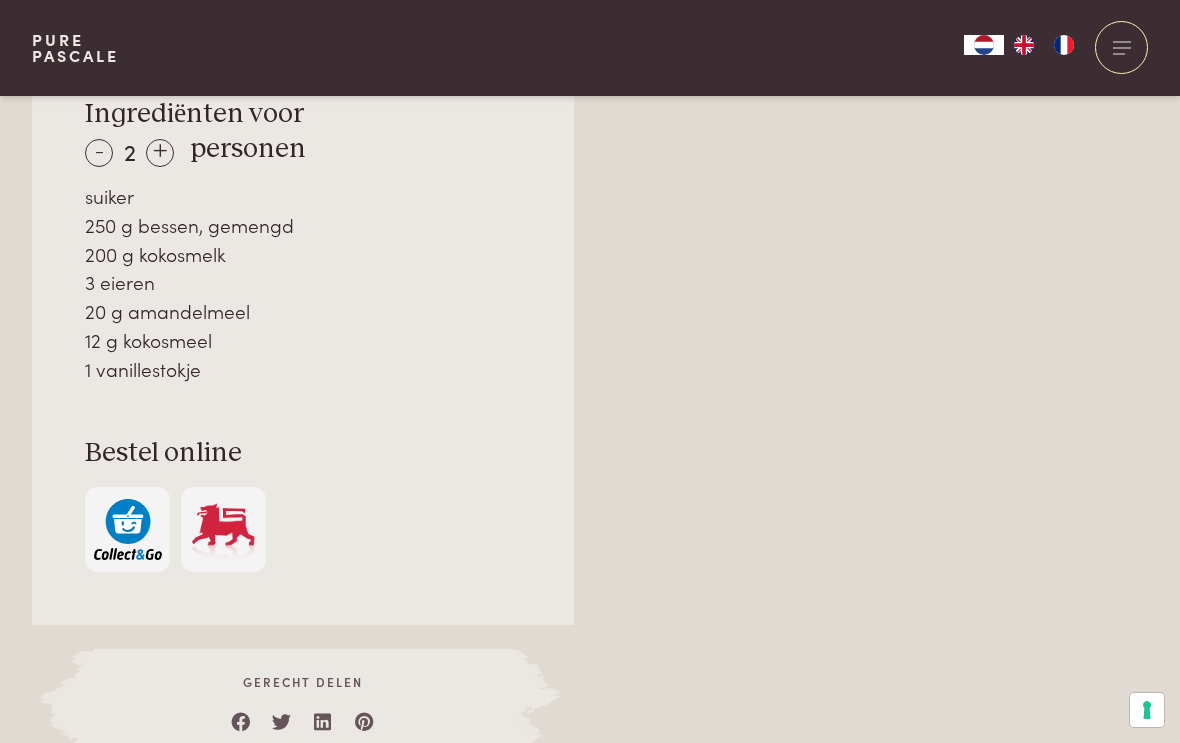 click on "-" at bounding box center (99, 153) 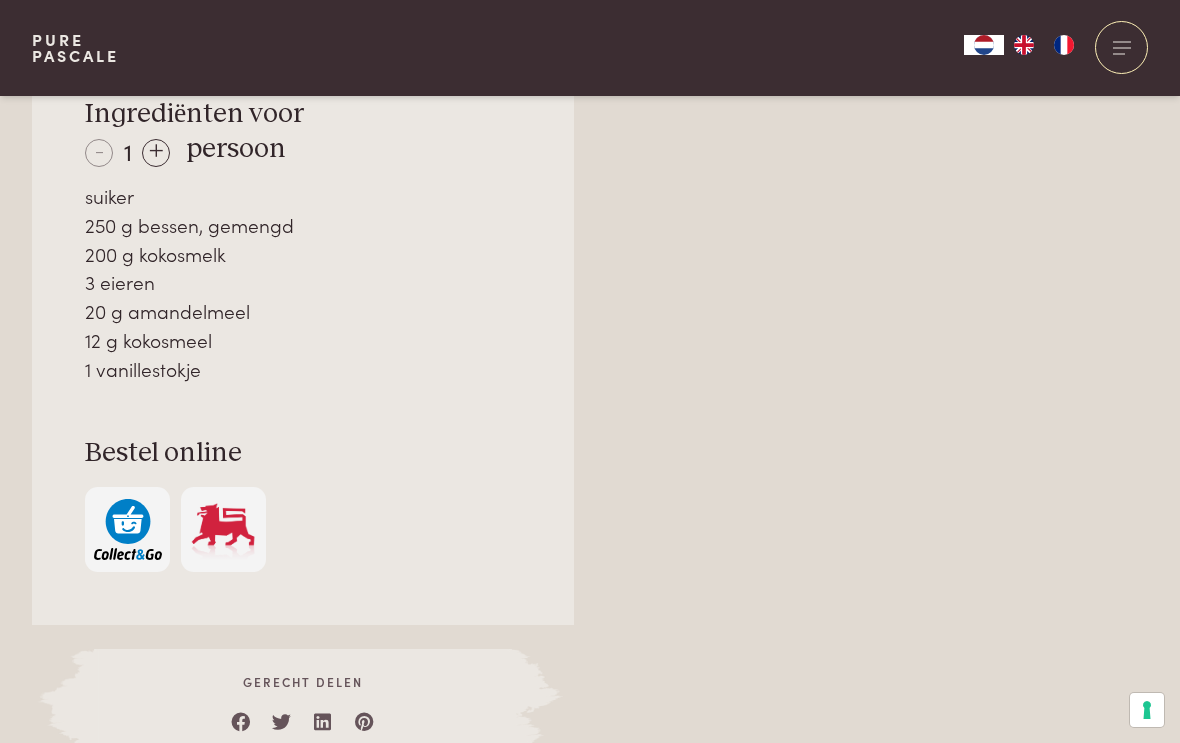 click on "Over dit recept   De originele Franse clafoutis wordt gemaakt met kersen, maar deze versie met frambozen, blauwe bessen en bramen vind ik wel heel speciaal.
Ingrediënten voor
-
1
+
persoon
suiker
250 g bessen, gemengd
200 g kokosmelk
3 eieren
20 g amandelmeel
12 g kokosmeel
Bestel online" at bounding box center [303, 240] 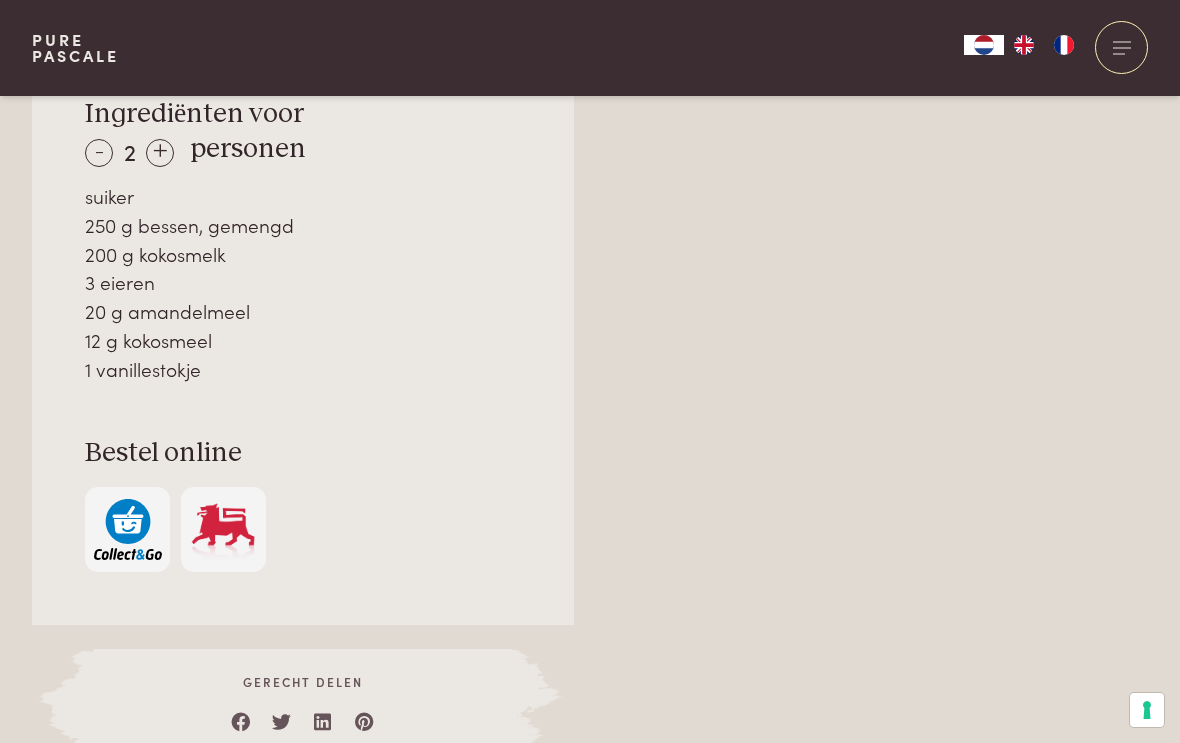 click on "+" at bounding box center (160, 153) 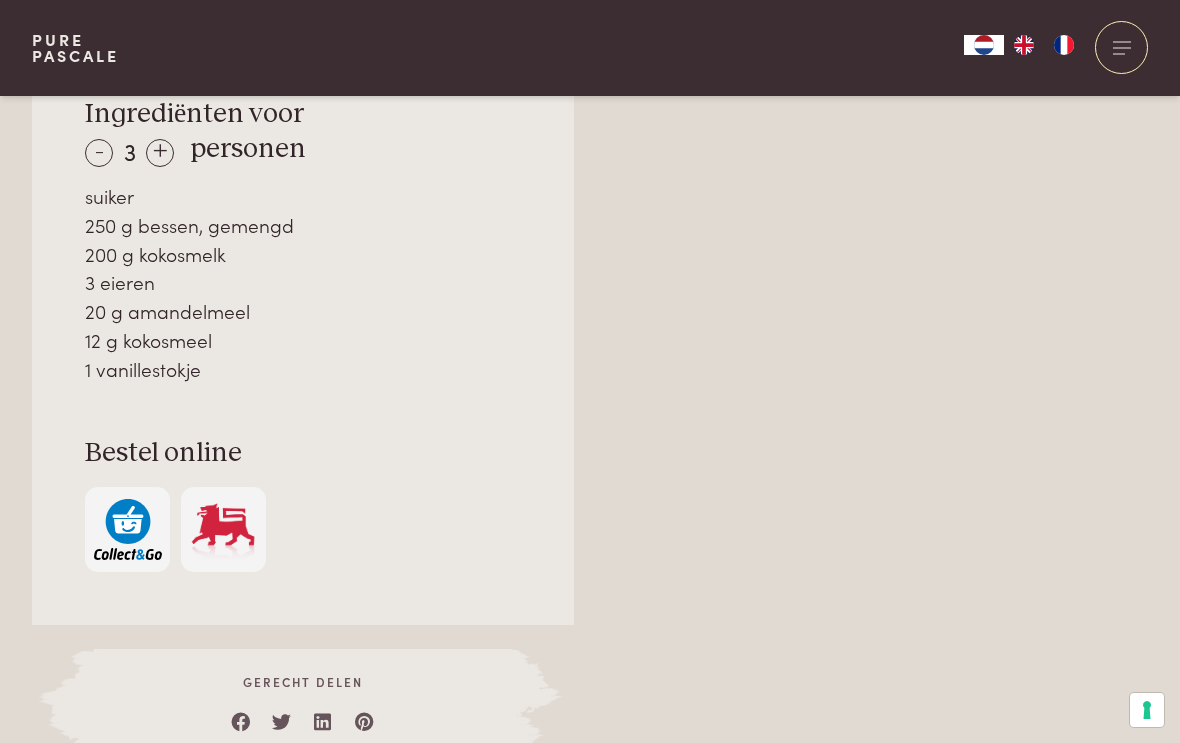 click on "-" at bounding box center (99, 153) 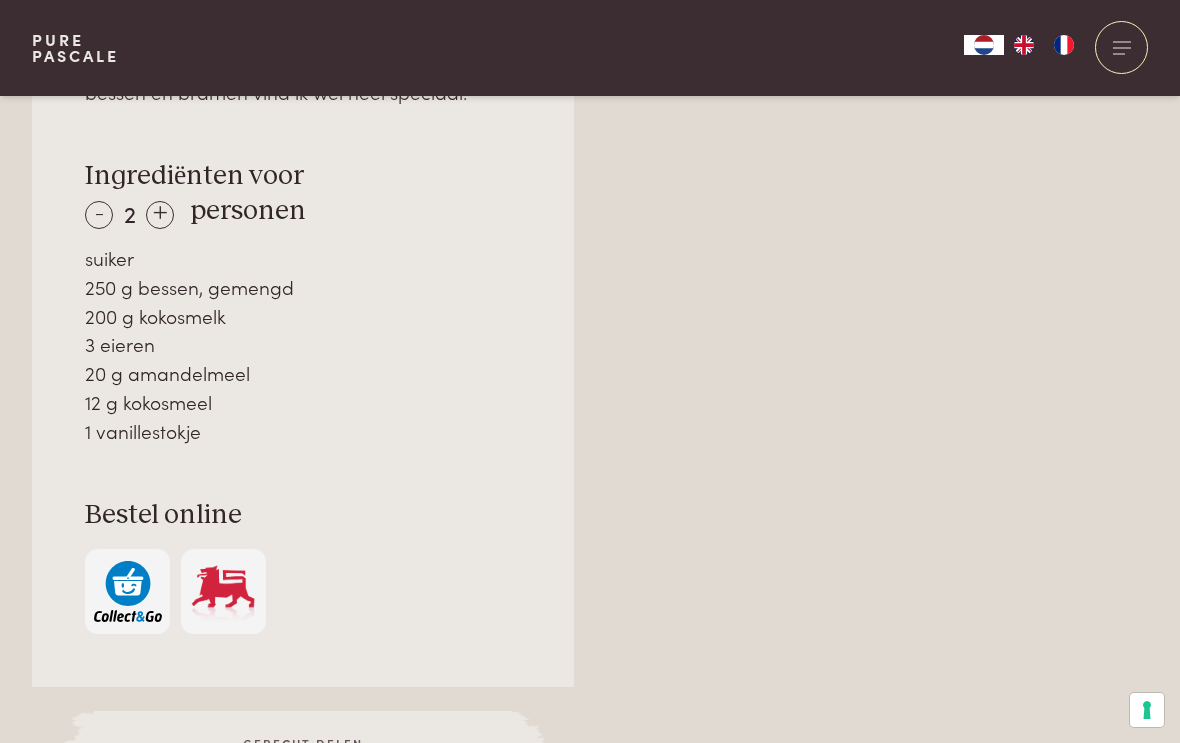 scroll, scrollTop: 1520, scrollLeft: 0, axis: vertical 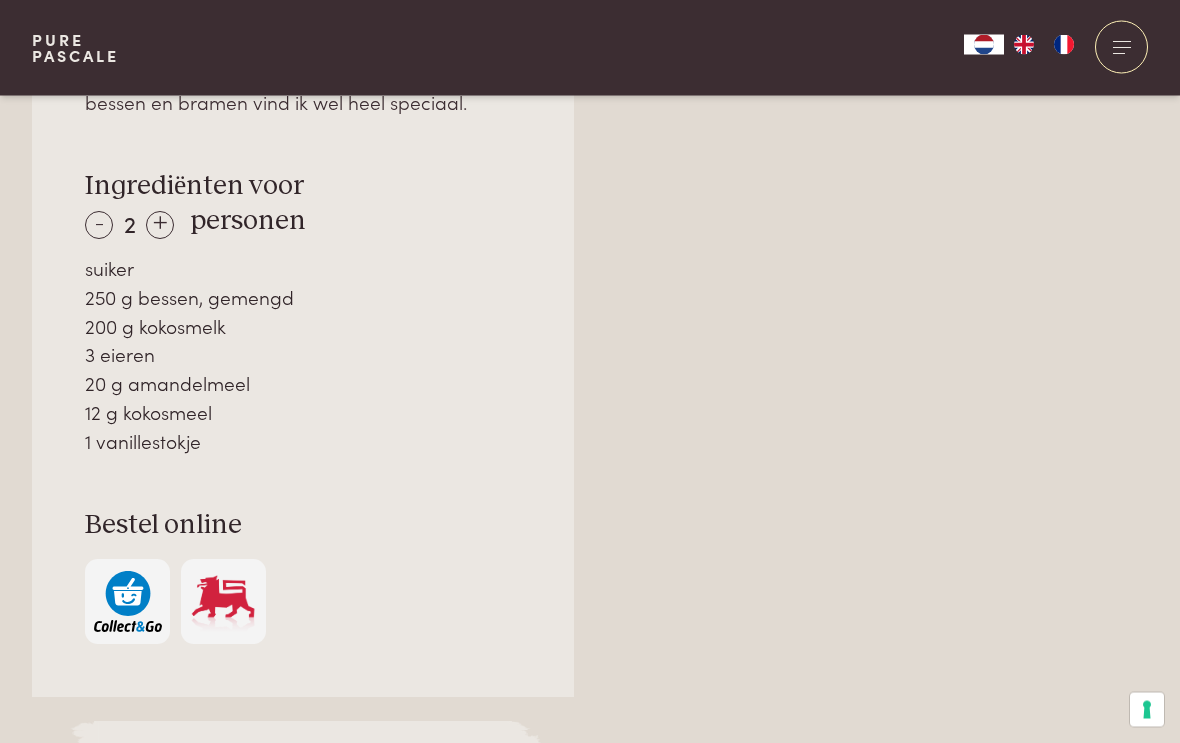 click on "-" at bounding box center (99, 226) 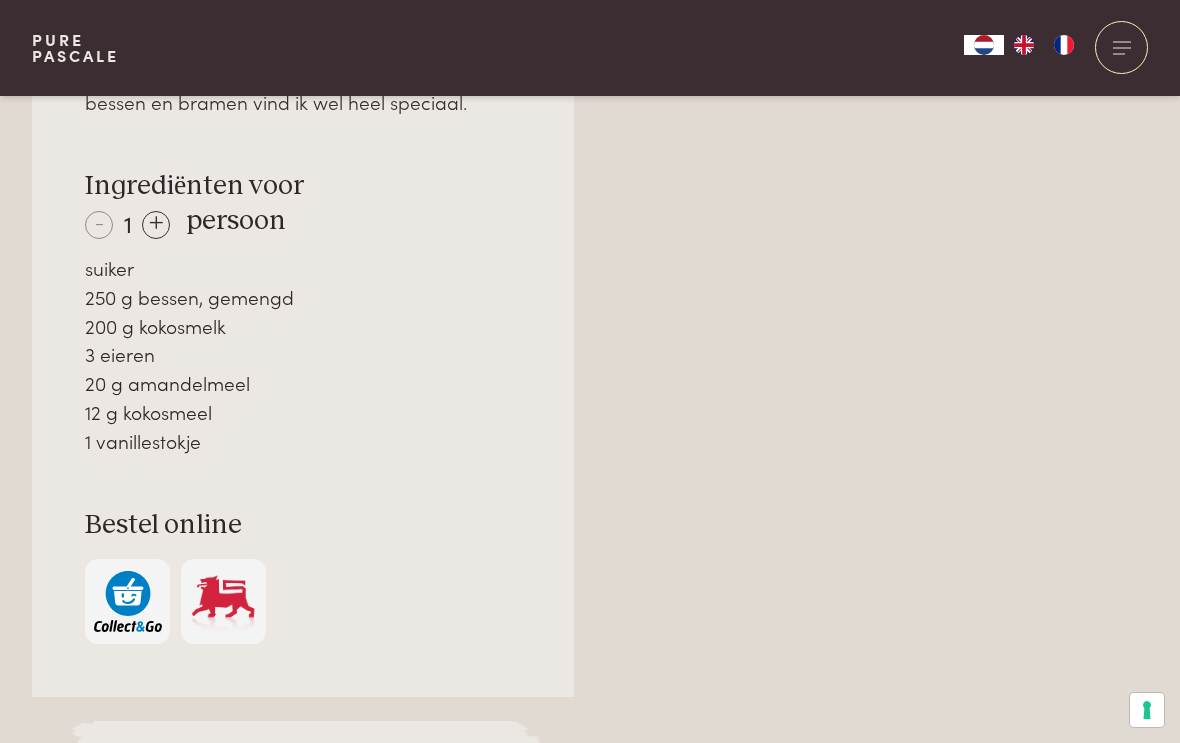 click on "-
1
+" at bounding box center (127, 222) 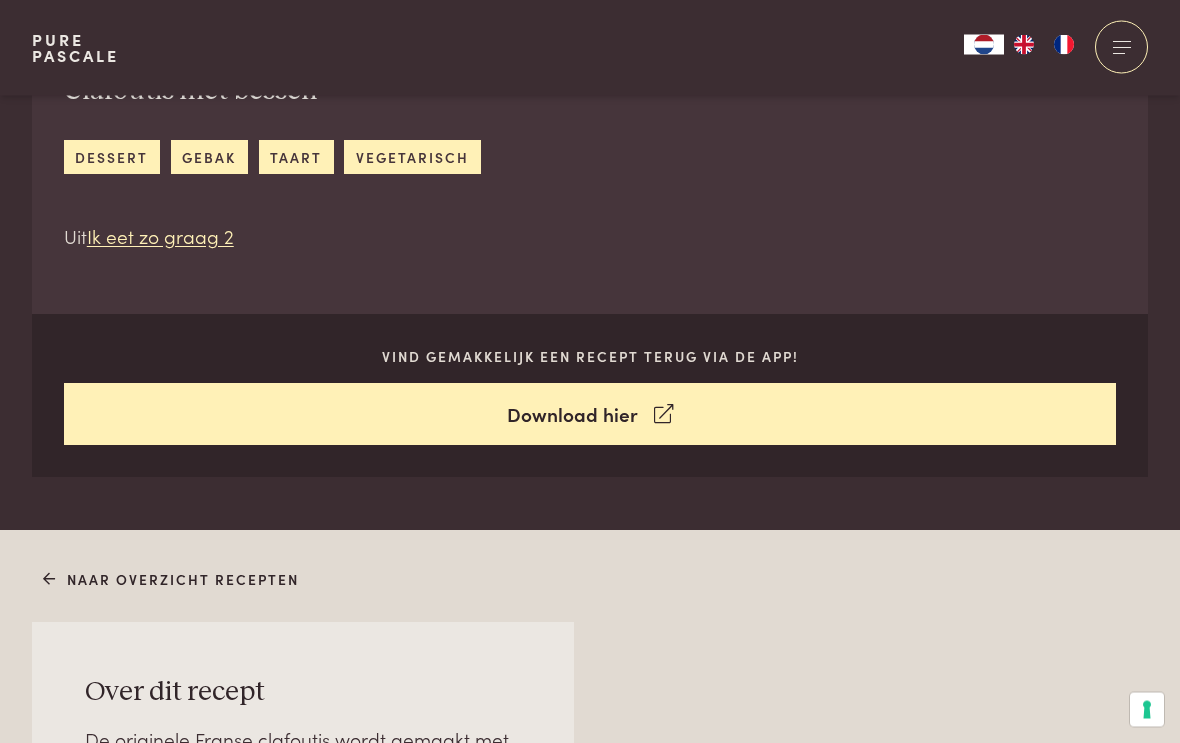scroll, scrollTop: 738, scrollLeft: 0, axis: vertical 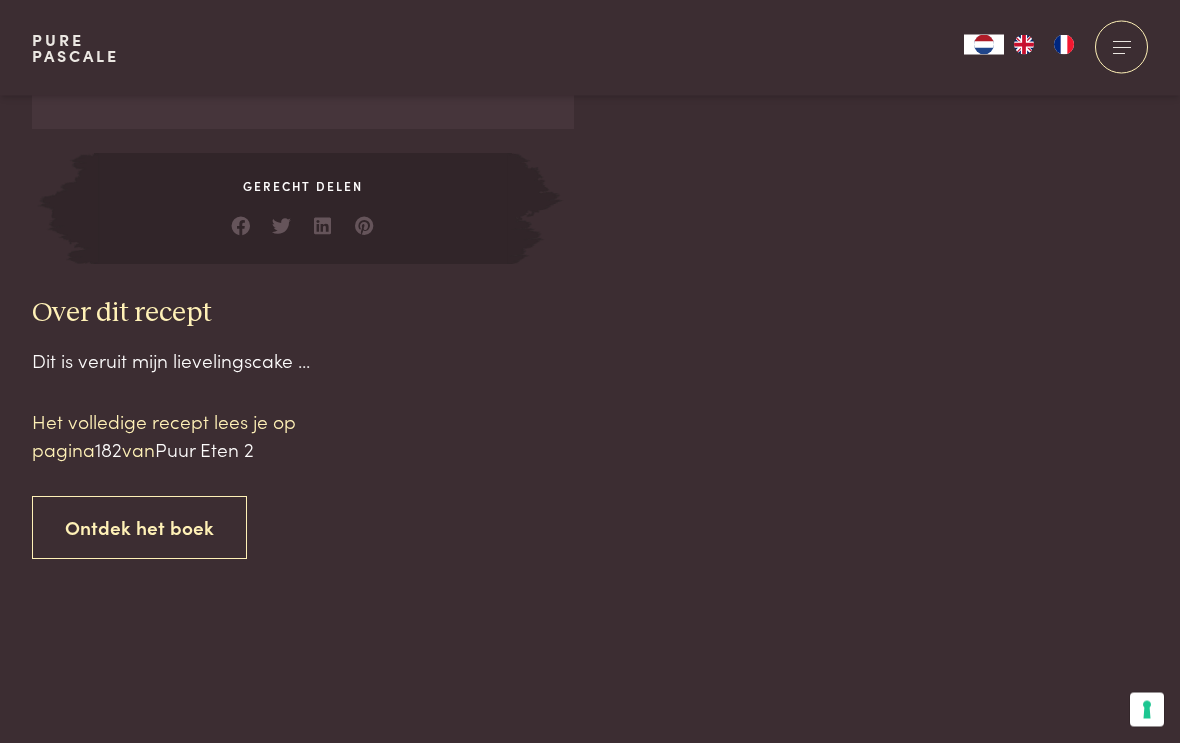 click on "Ontdek het boek" at bounding box center (139, 528) 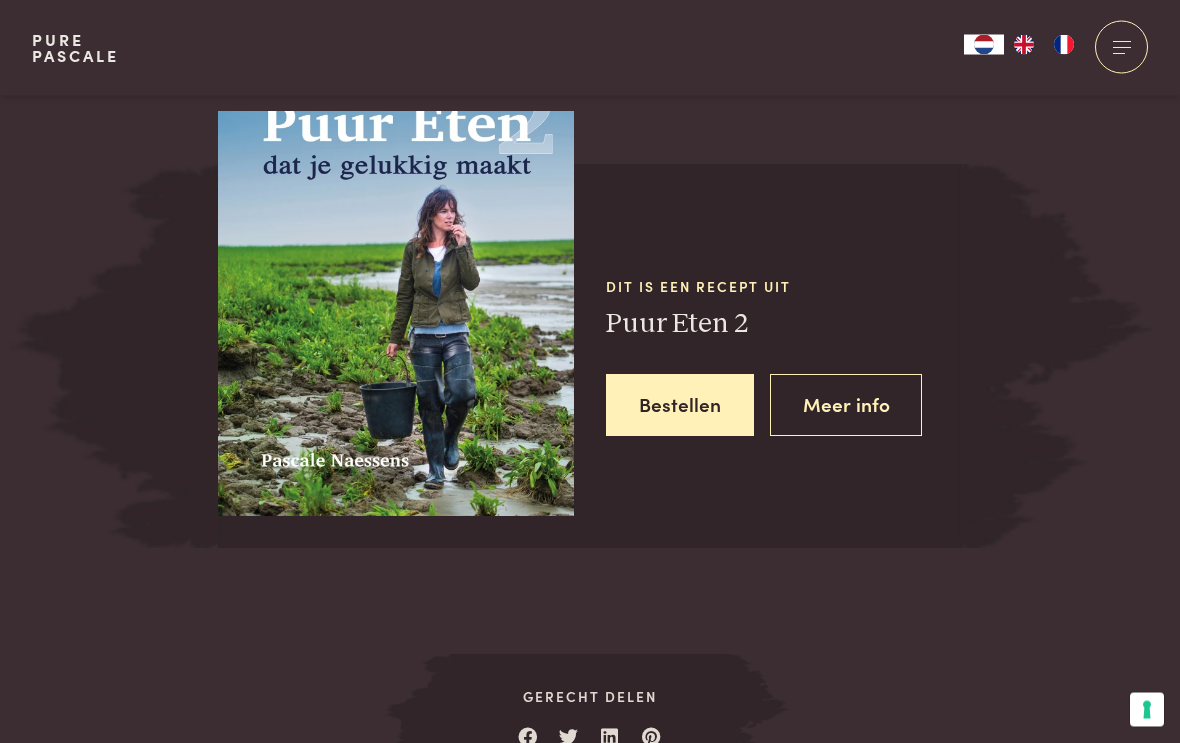 scroll, scrollTop: 2472, scrollLeft: 0, axis: vertical 